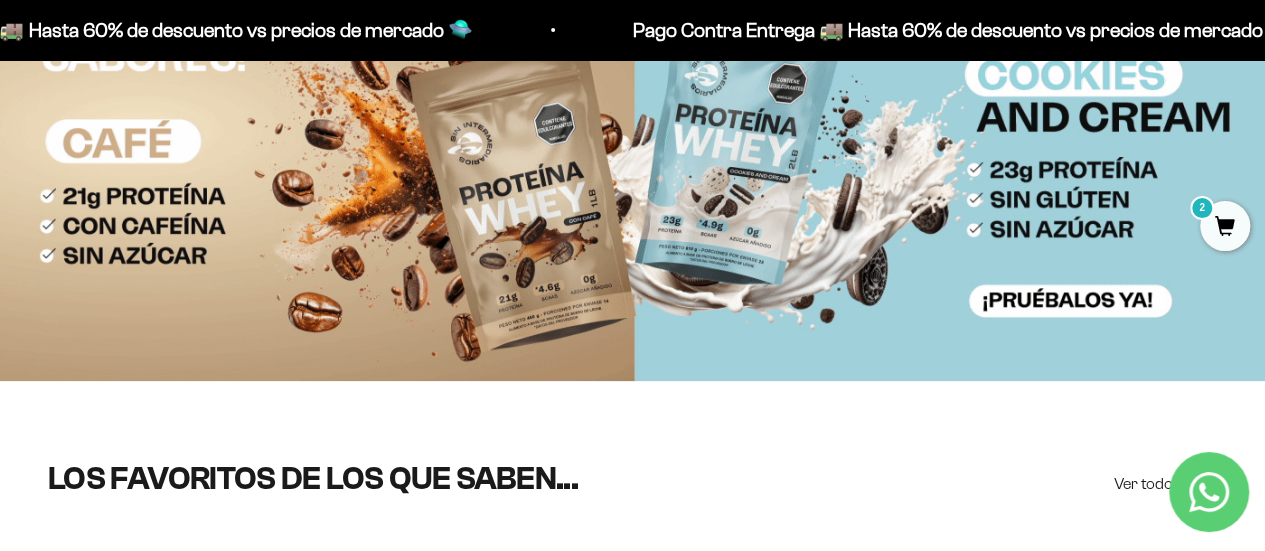 scroll, scrollTop: 0, scrollLeft: 0, axis: both 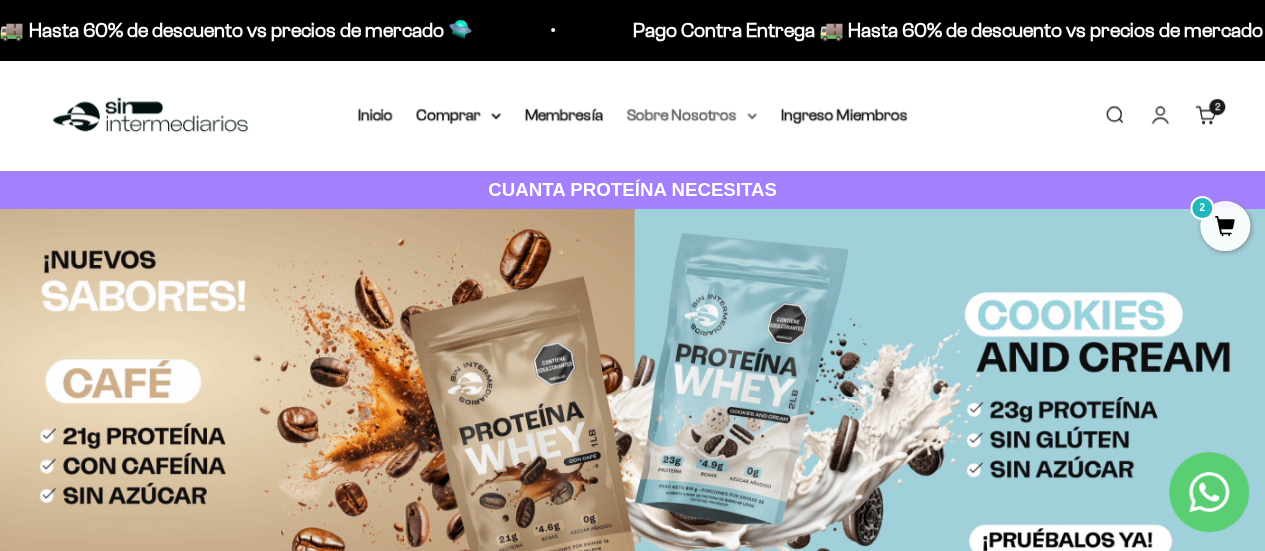 click on "Sobre Nosotros" at bounding box center (692, 115) 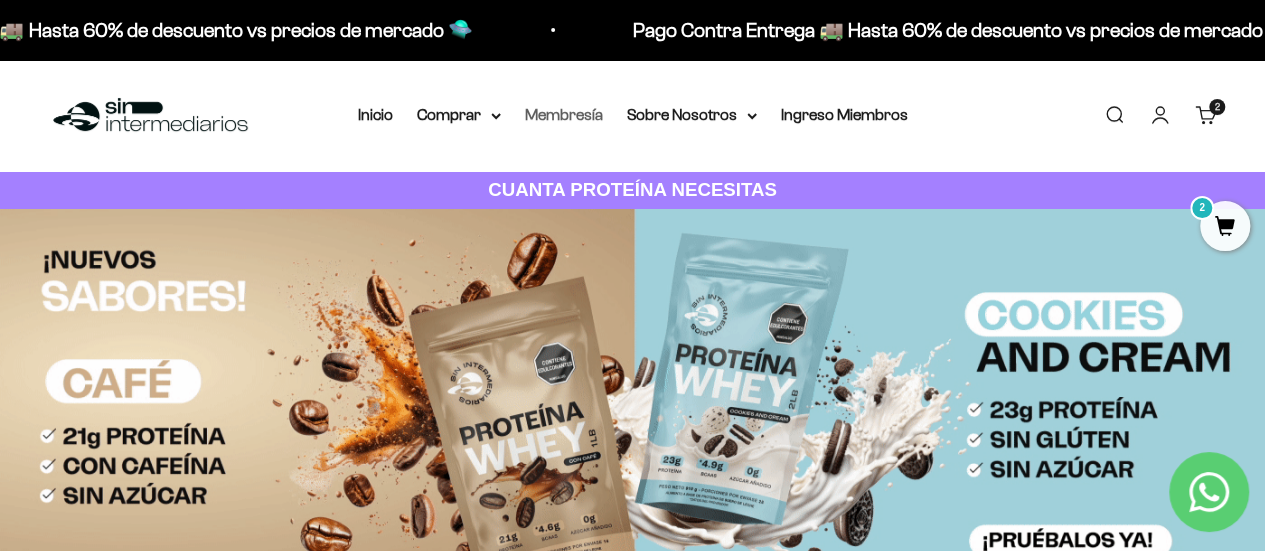 click on "Membresía" at bounding box center [564, 114] 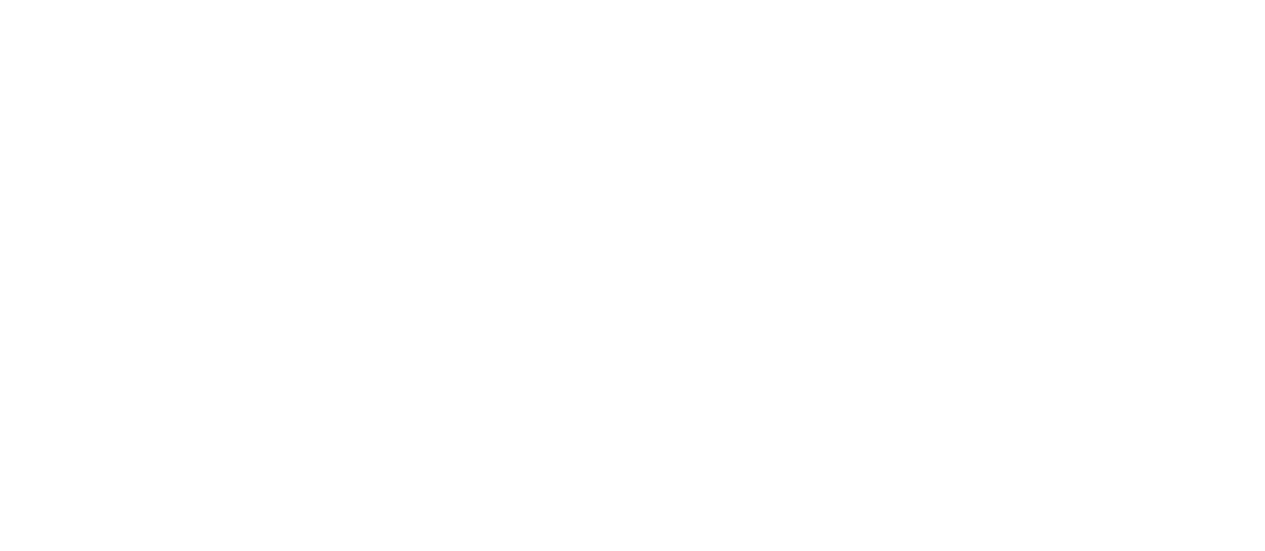 scroll, scrollTop: 0, scrollLeft: 0, axis: both 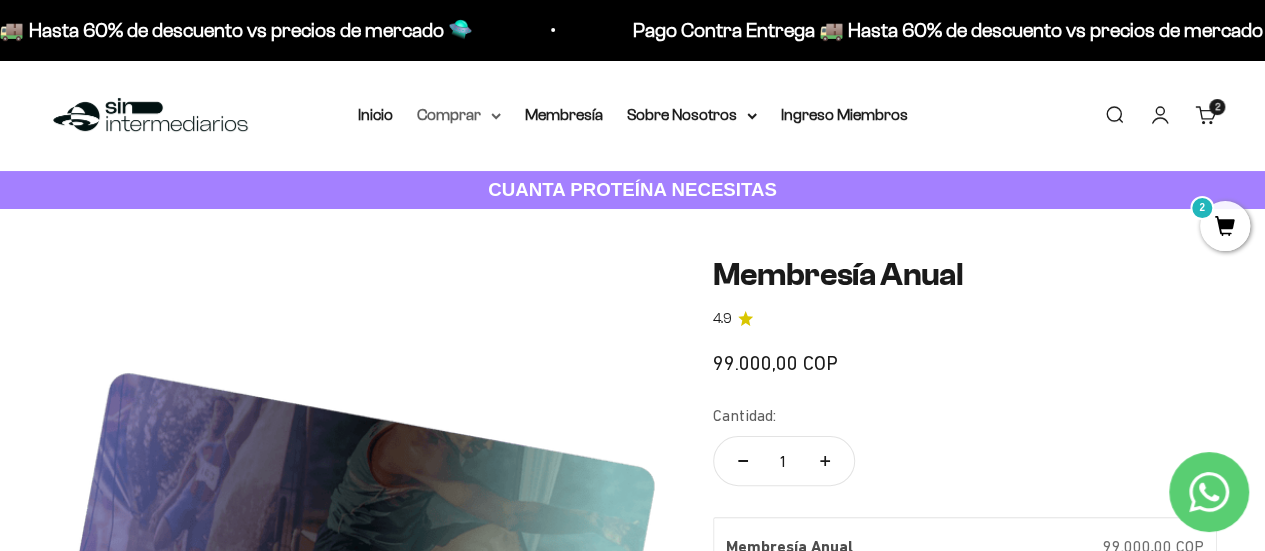 click on "Comprar" at bounding box center (459, 115) 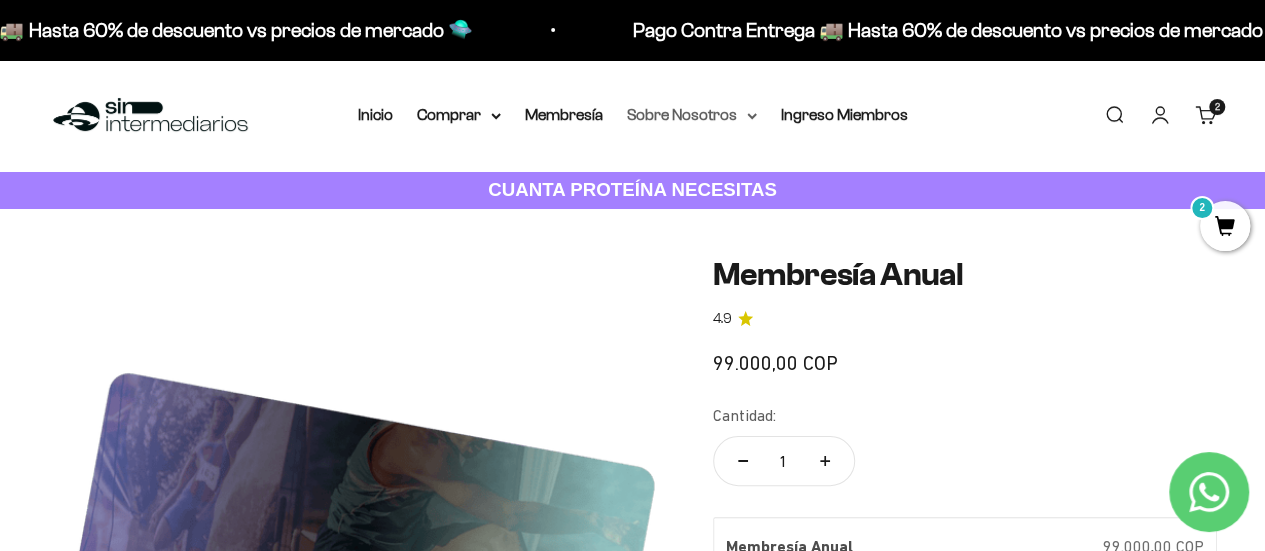 click on "Sobre Nosotros" at bounding box center (692, 115) 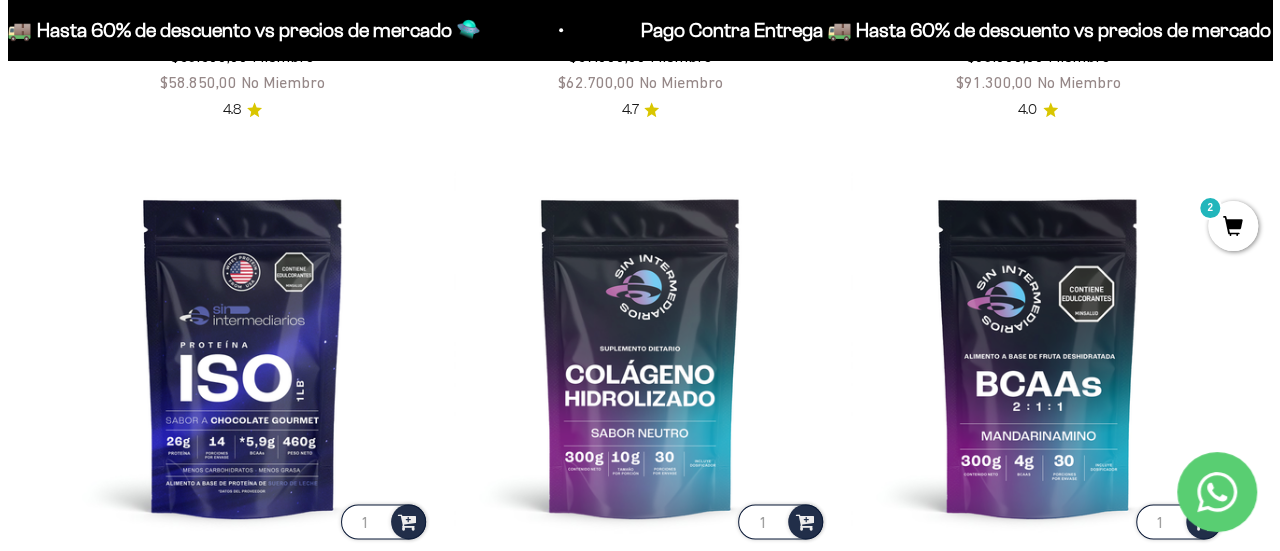 scroll, scrollTop: 1160, scrollLeft: 0, axis: vertical 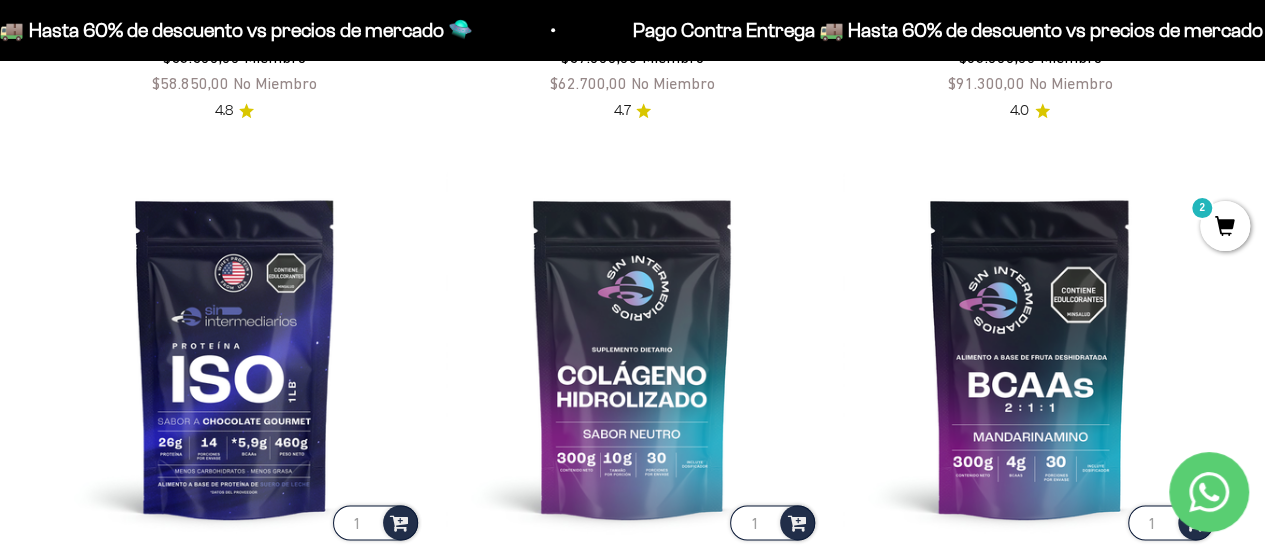 click on "2" at bounding box center [1225, 226] 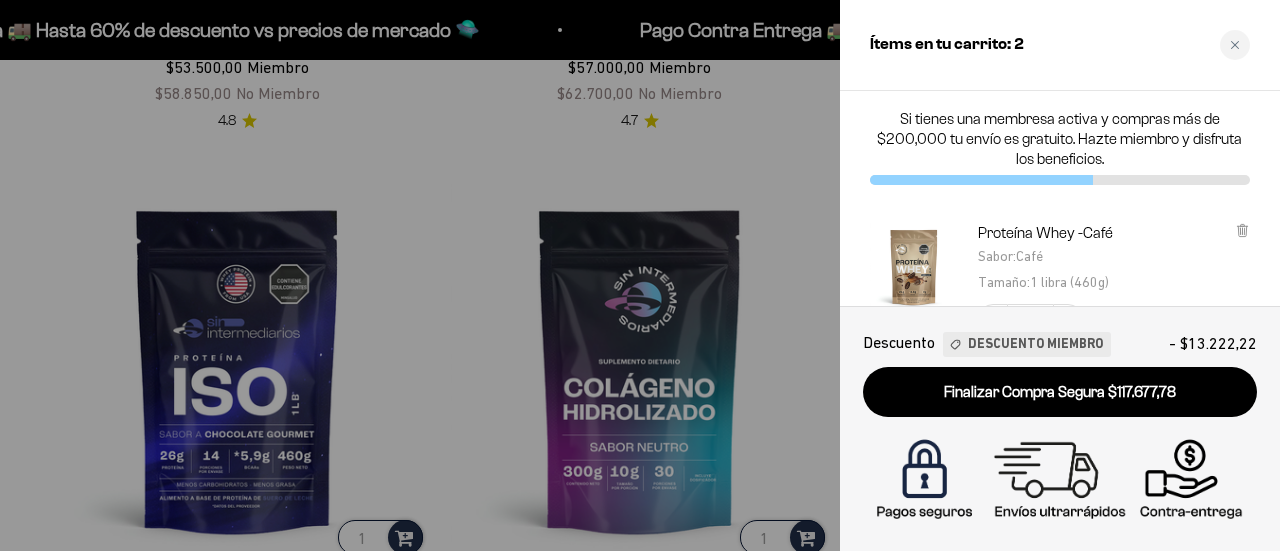 click on "Proteína Whey -Café Sabor :  Café Tamaño :  1 libra (460g) Decrease quantity 1 Increase quantity $65.450,00 $58.838,89 (Ahorro $6.611,11) Descuento Miembro" at bounding box center (1060, 320) 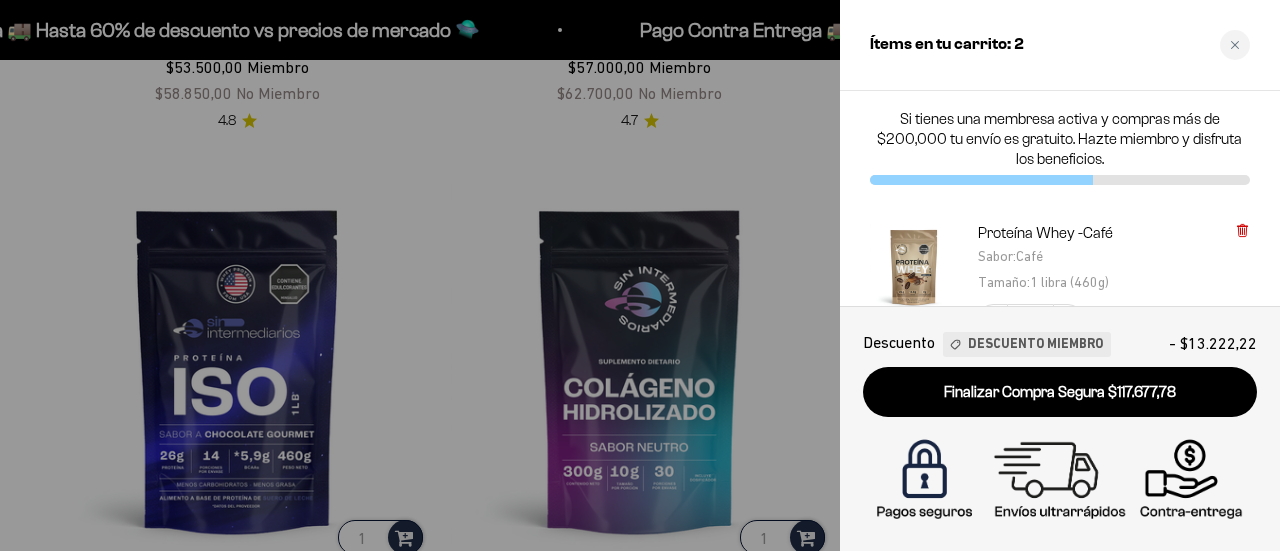 click 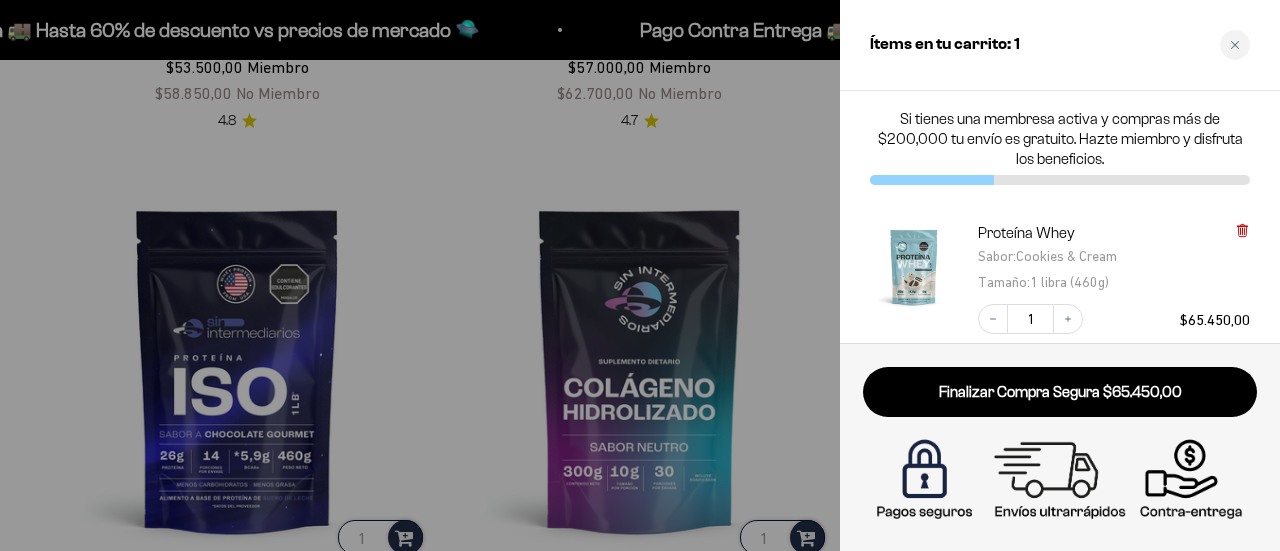click 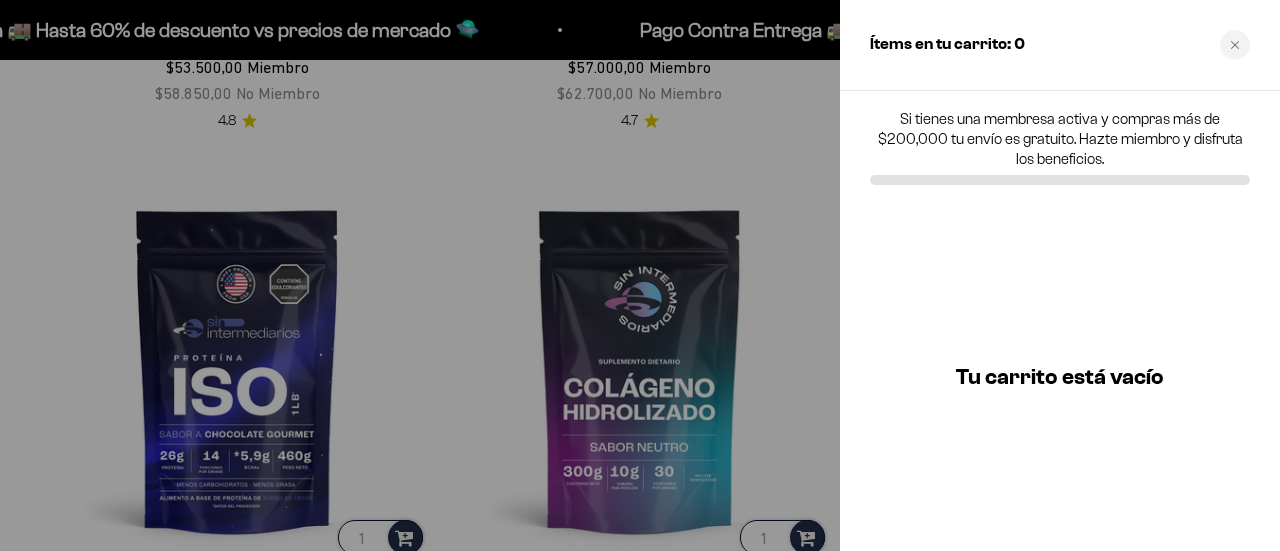 click at bounding box center (640, 275) 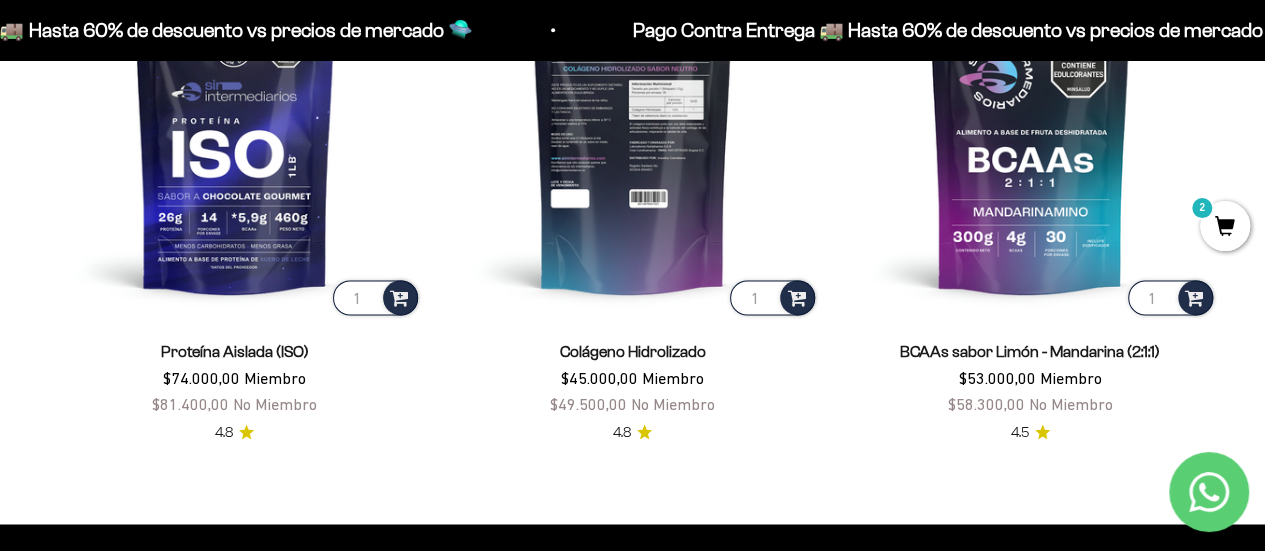 scroll, scrollTop: 1390, scrollLeft: 0, axis: vertical 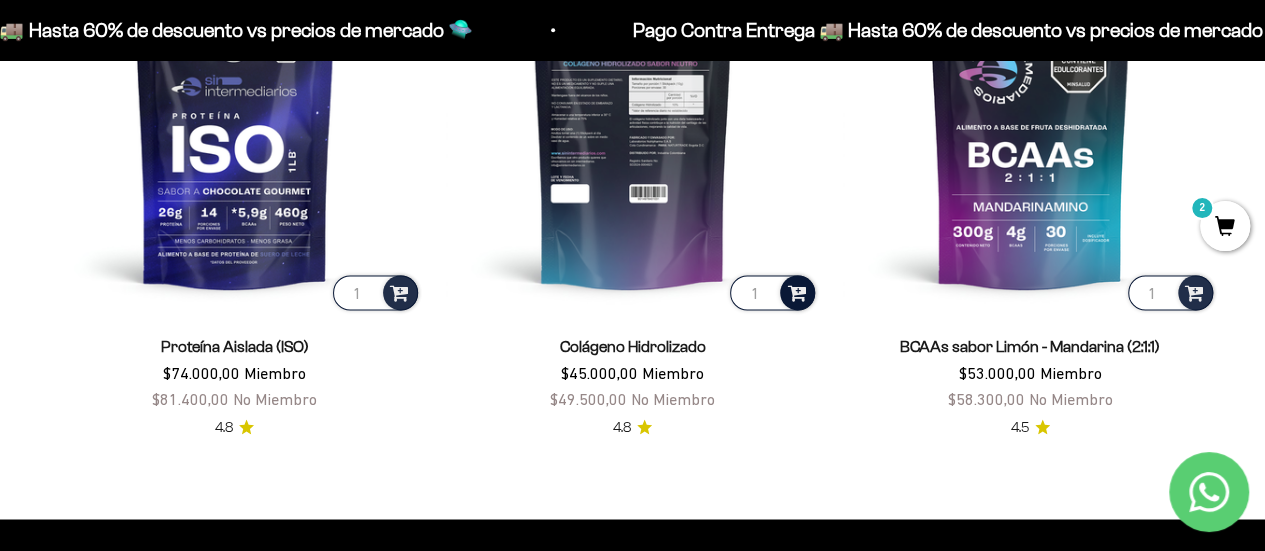 click at bounding box center (796, 291) 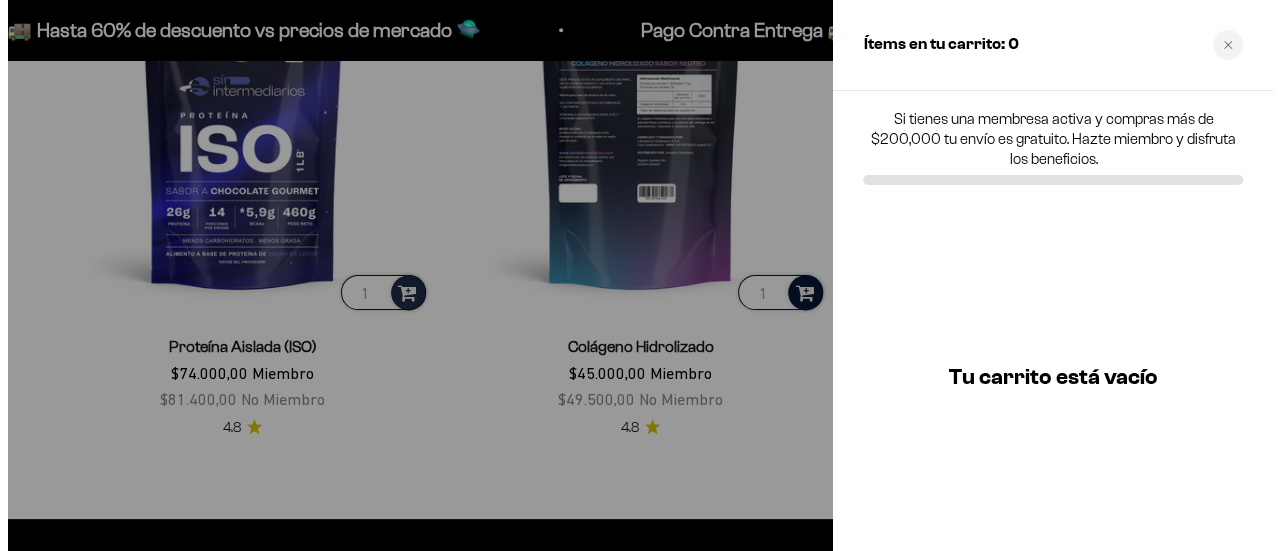 scroll, scrollTop: 1400, scrollLeft: 0, axis: vertical 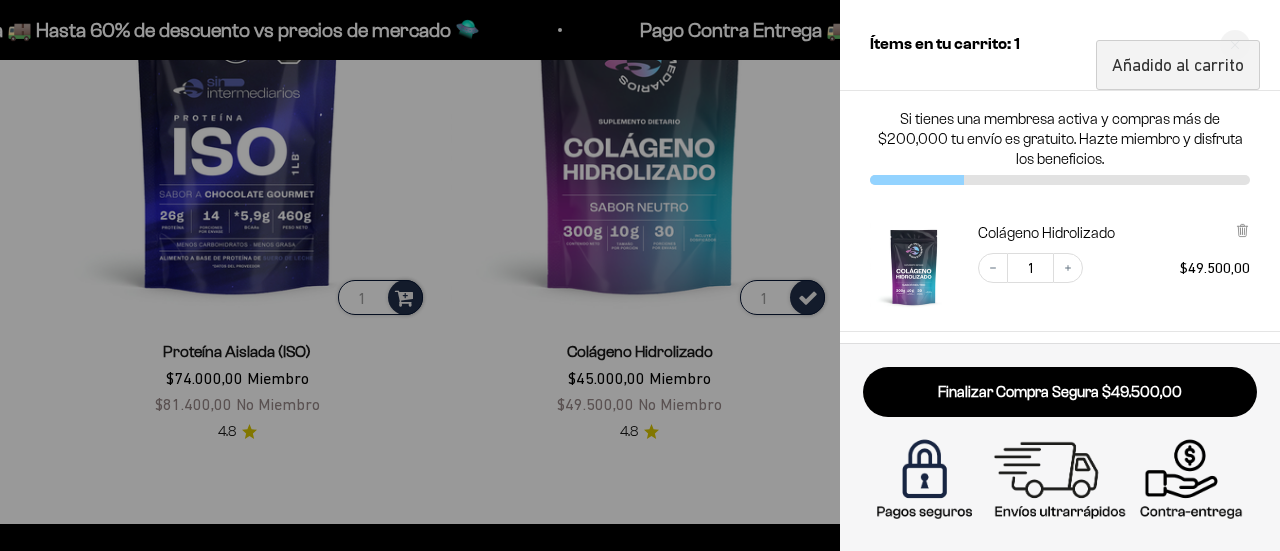 click at bounding box center [640, 275] 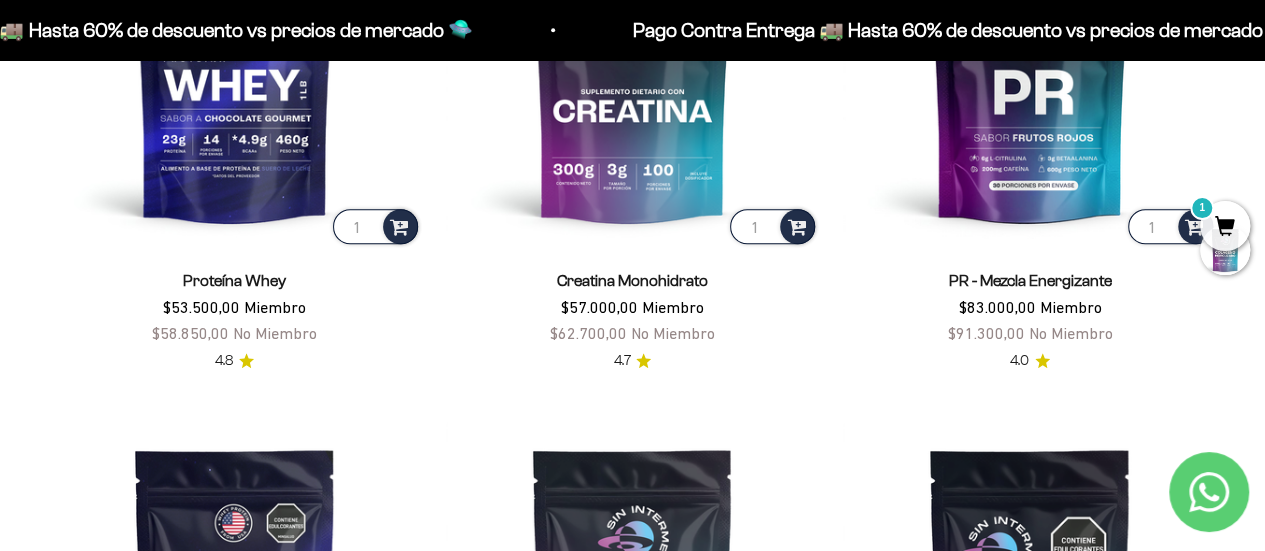 scroll, scrollTop: 870, scrollLeft: 0, axis: vertical 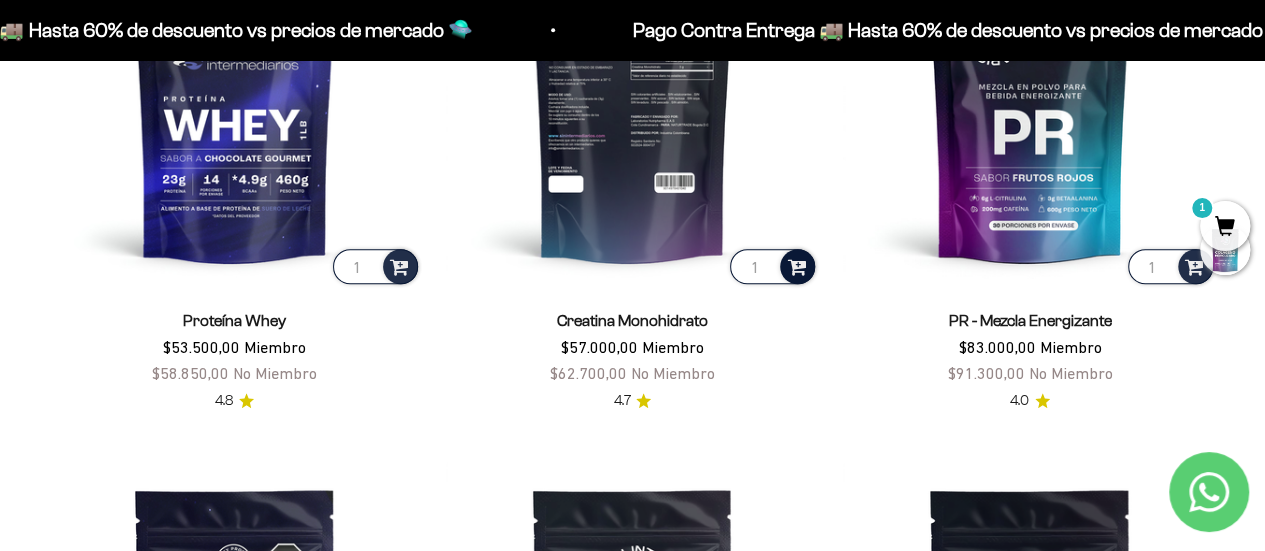 click at bounding box center [796, 265] 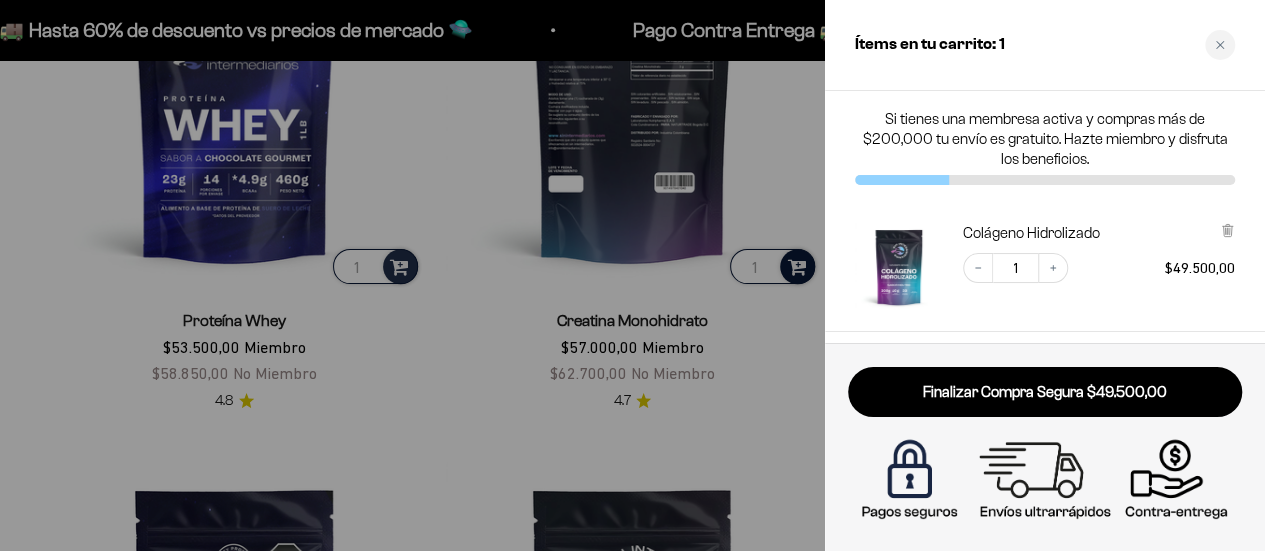 scroll, scrollTop: 875, scrollLeft: 0, axis: vertical 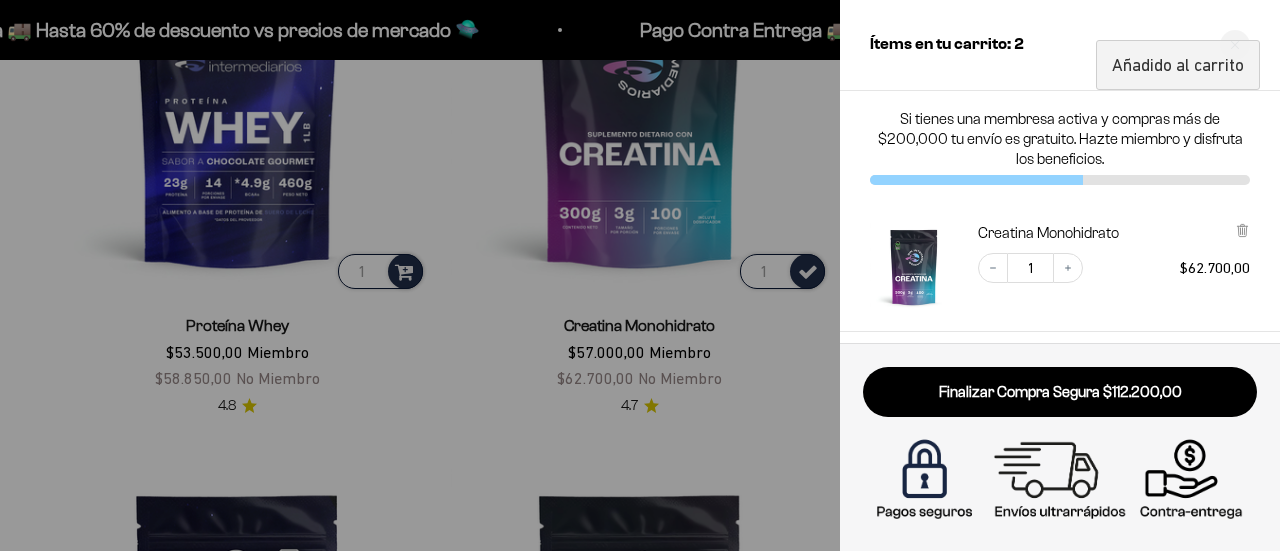 click at bounding box center (640, 275) 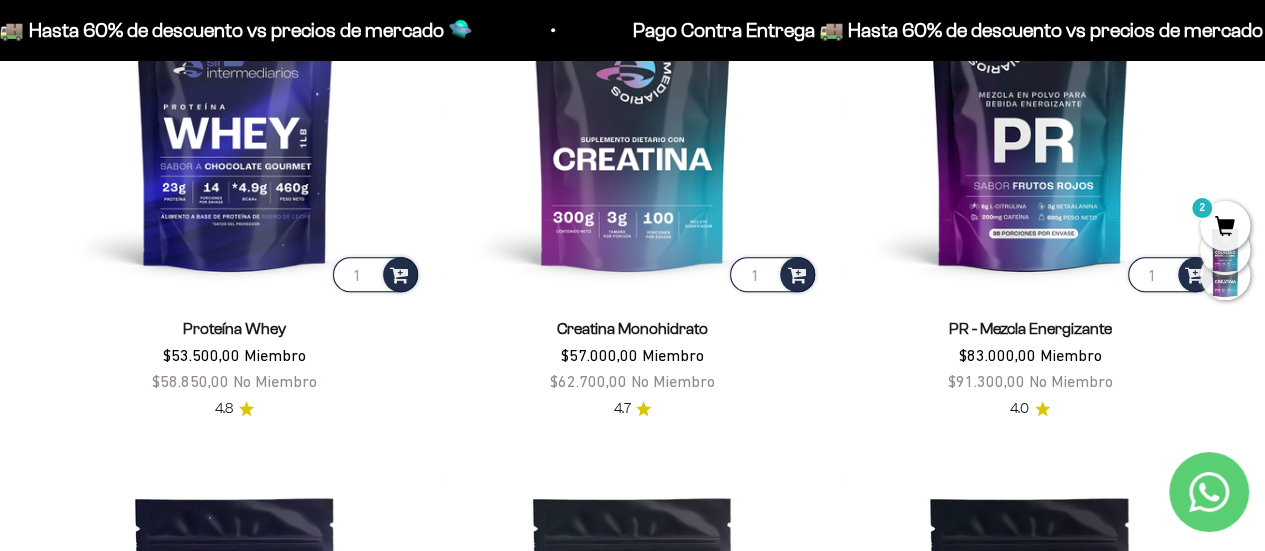 scroll, scrollTop: 795, scrollLeft: 0, axis: vertical 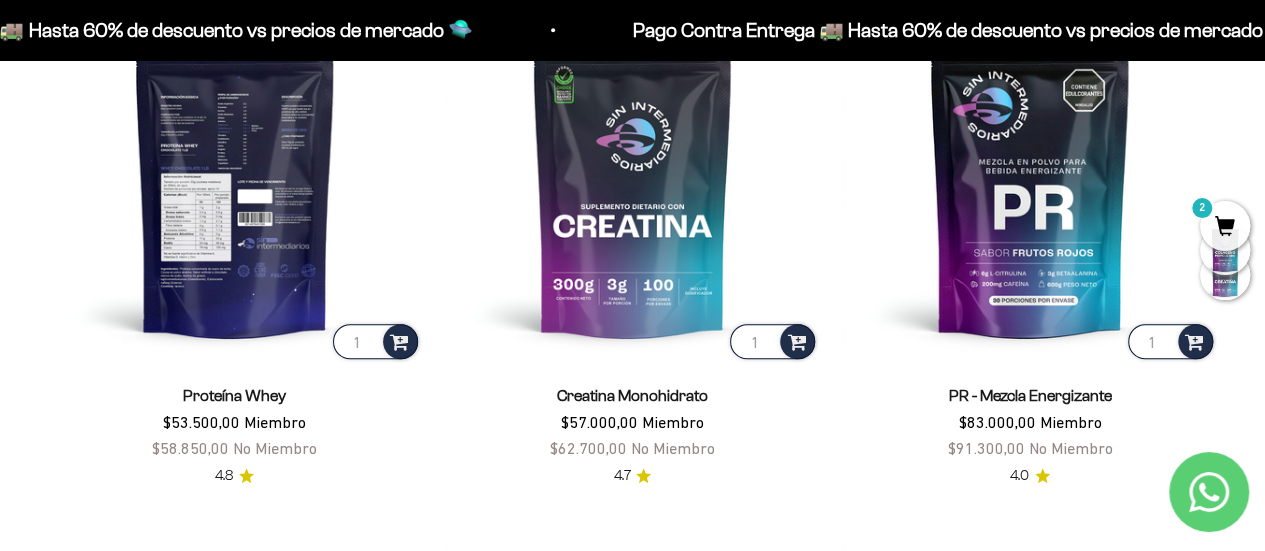 click at bounding box center [235, 176] 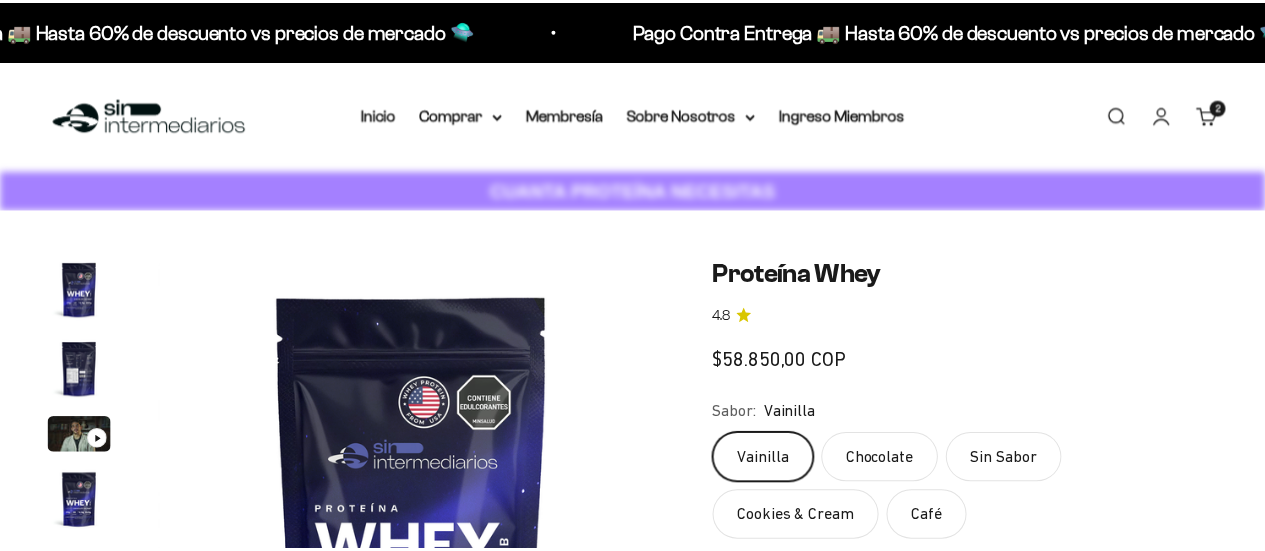 scroll, scrollTop: 0, scrollLeft: 0, axis: both 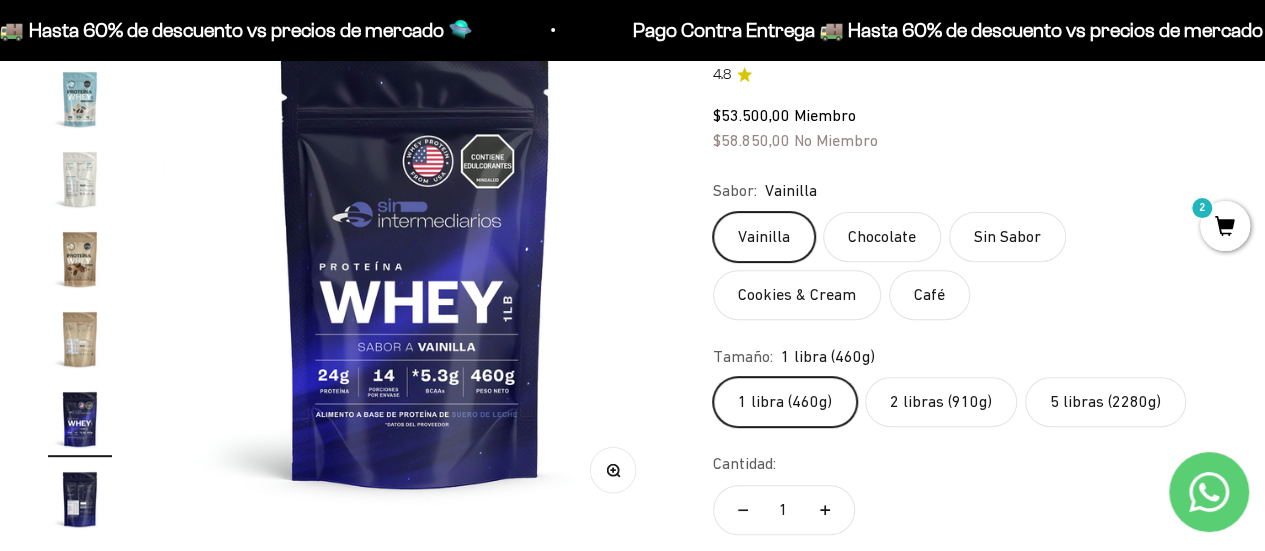 click on "Café" 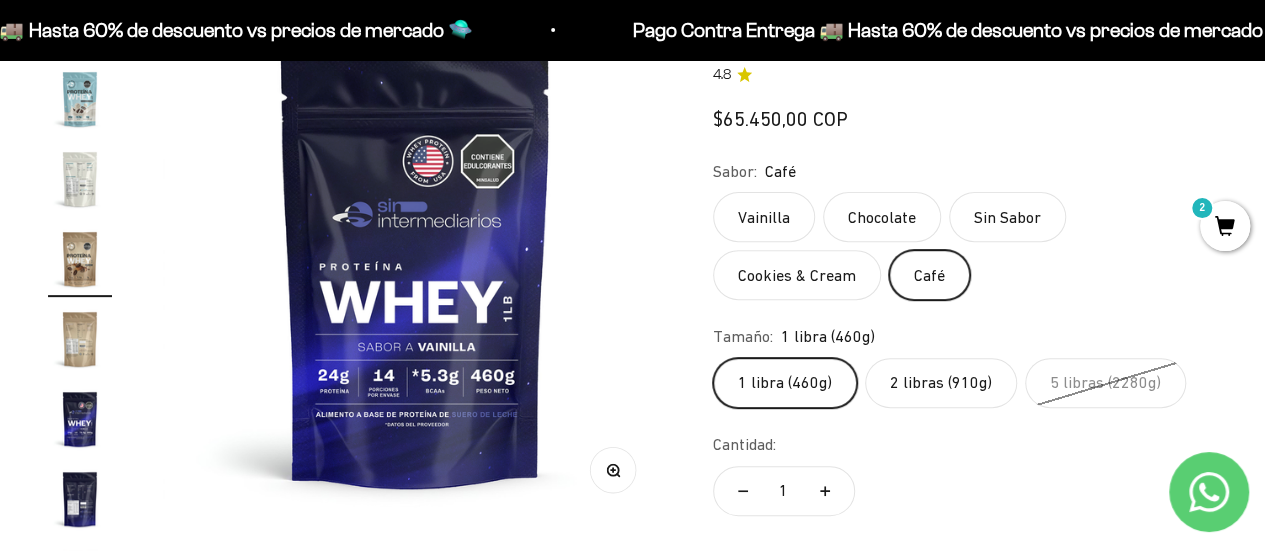 scroll, scrollTop: 0, scrollLeft: 7745, axis: horizontal 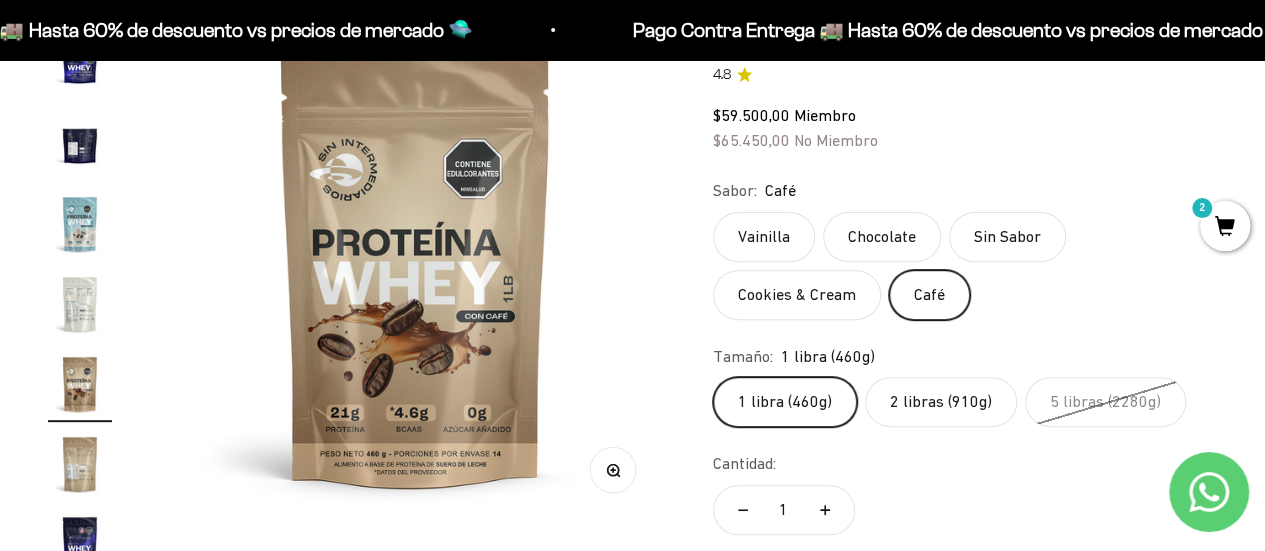 click on "Sin Sabor" 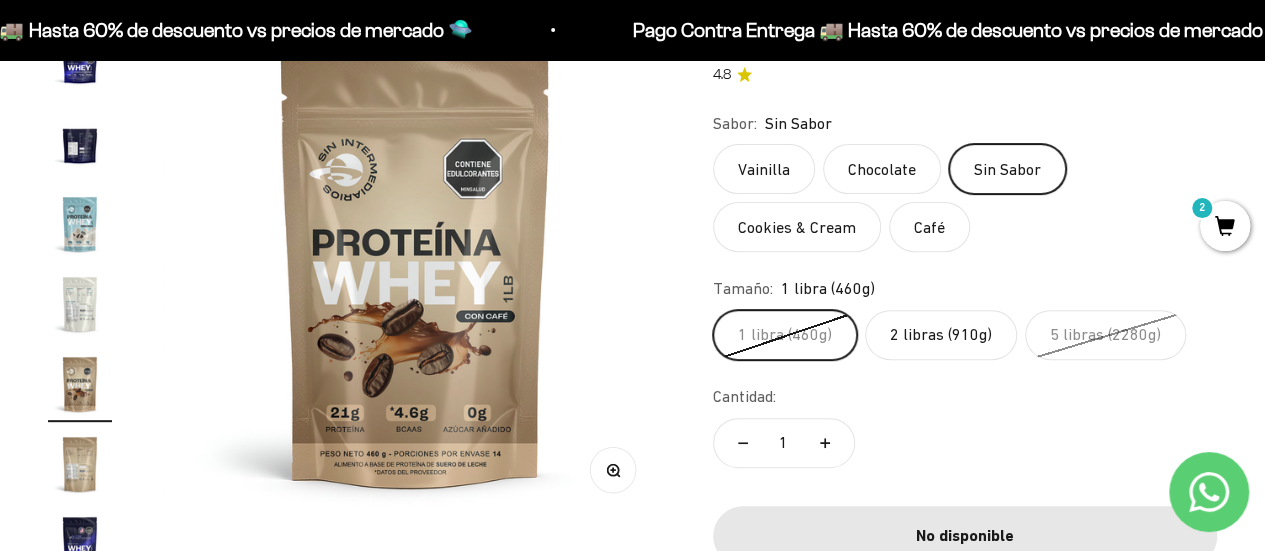 click on "Café" 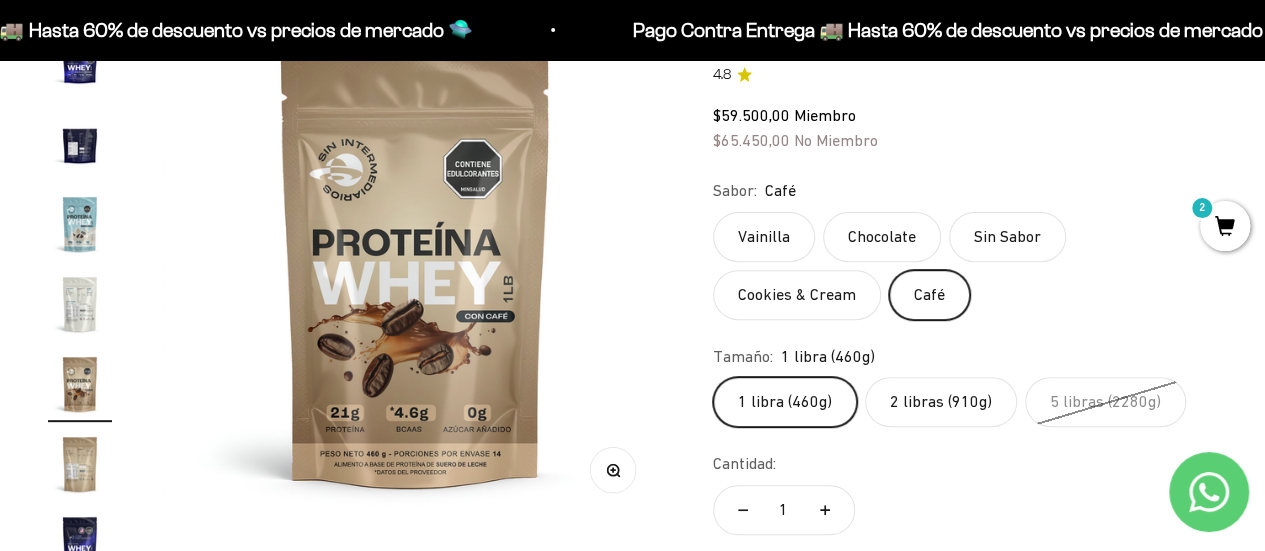 click on "Tamaño:
1 libra (460g)" 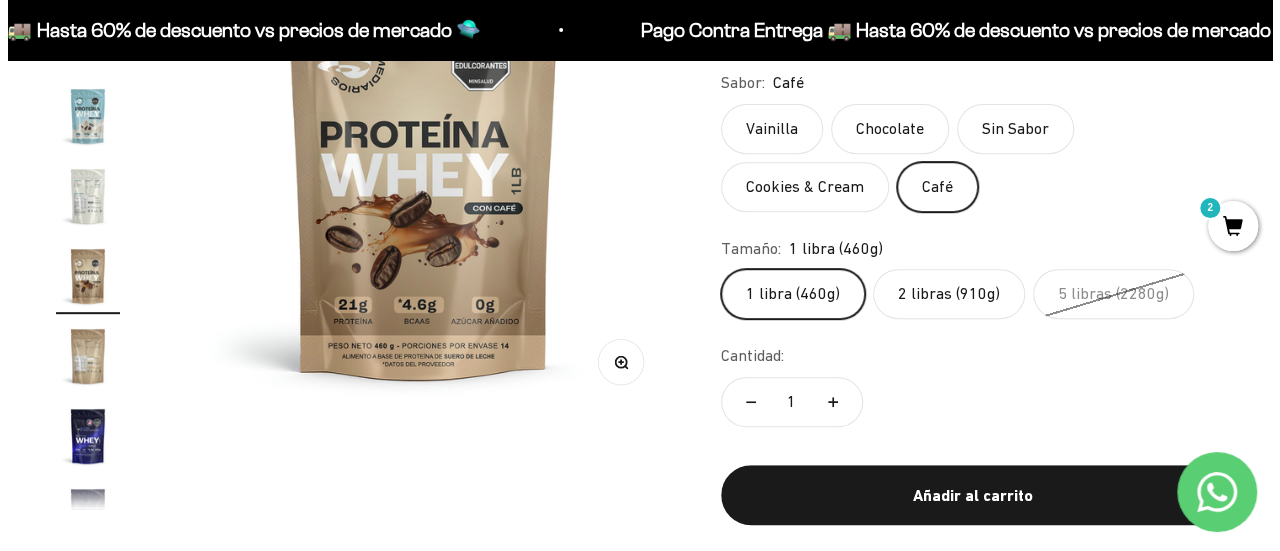 scroll, scrollTop: 600, scrollLeft: 0, axis: vertical 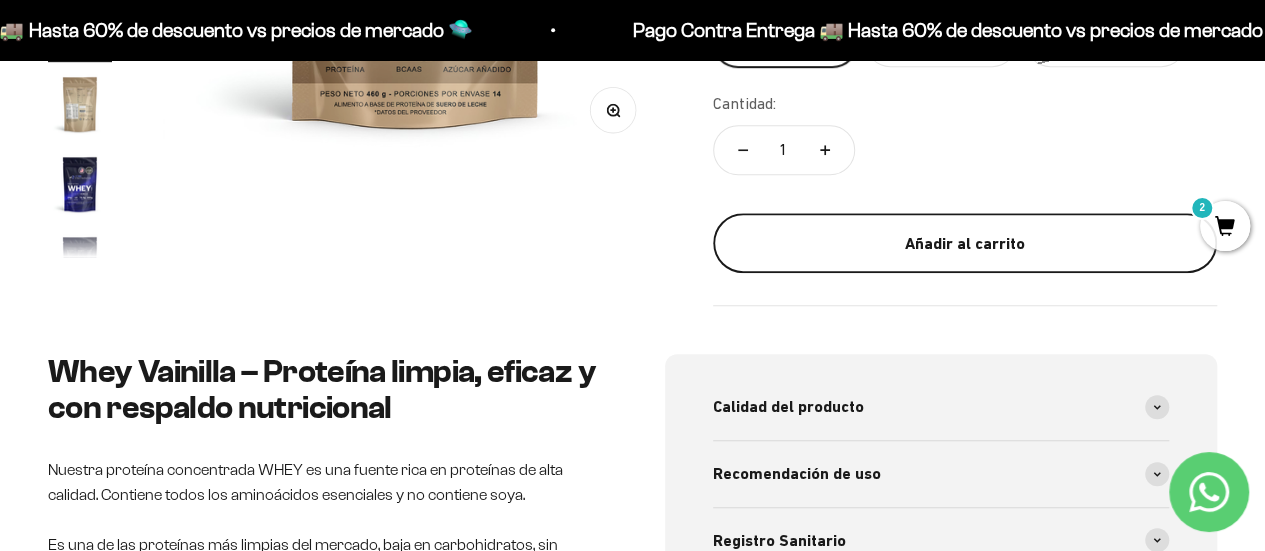 click on "Añadir al carrito" at bounding box center (965, 243) 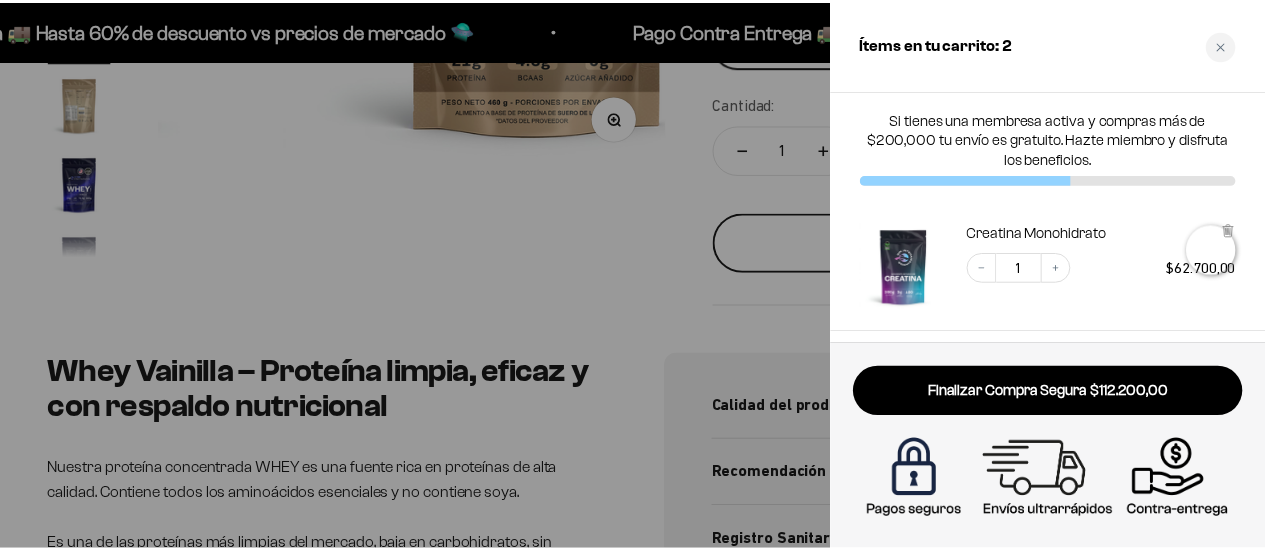 scroll, scrollTop: 0, scrollLeft: 7872, axis: horizontal 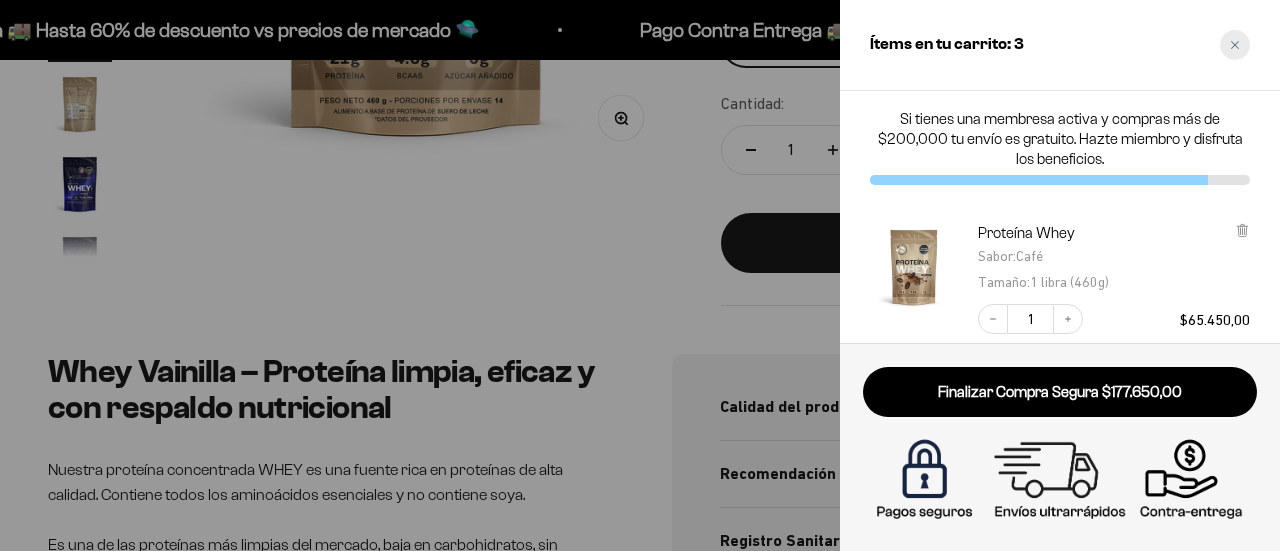 click at bounding box center [1235, 45] 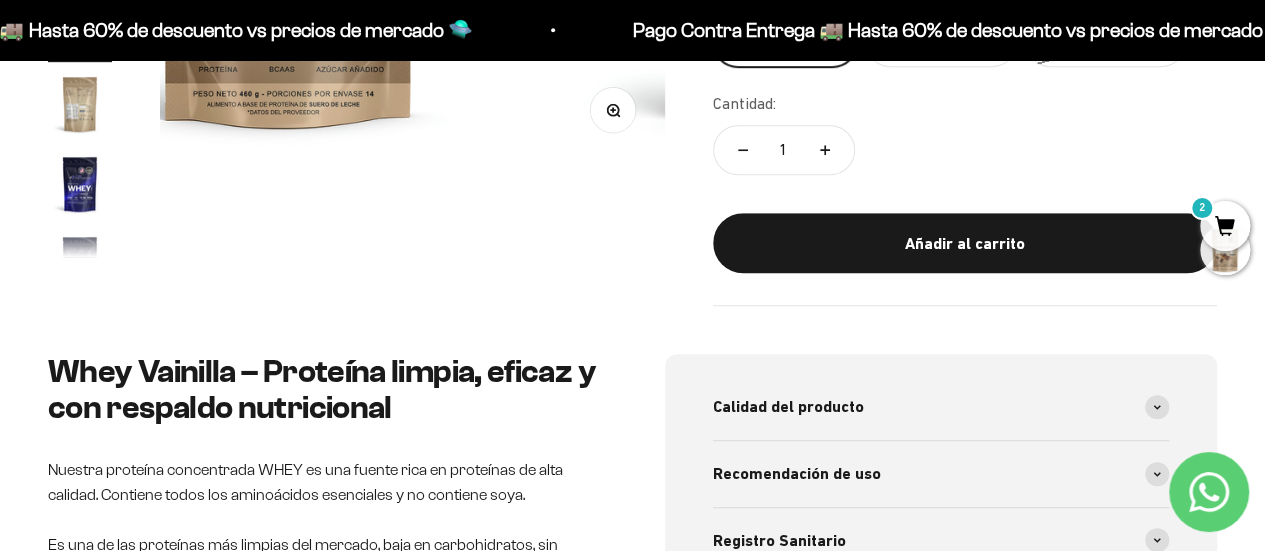 scroll, scrollTop: 0, scrollLeft: 7745, axis: horizontal 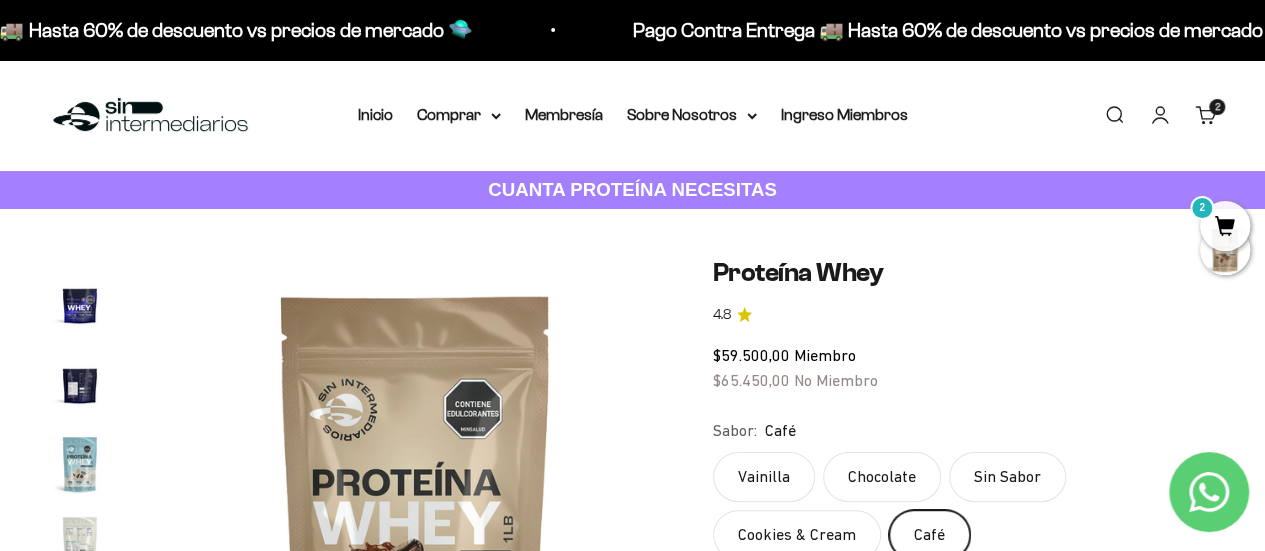 click on "Carrito
2 artículos
2" at bounding box center [1206, 115] 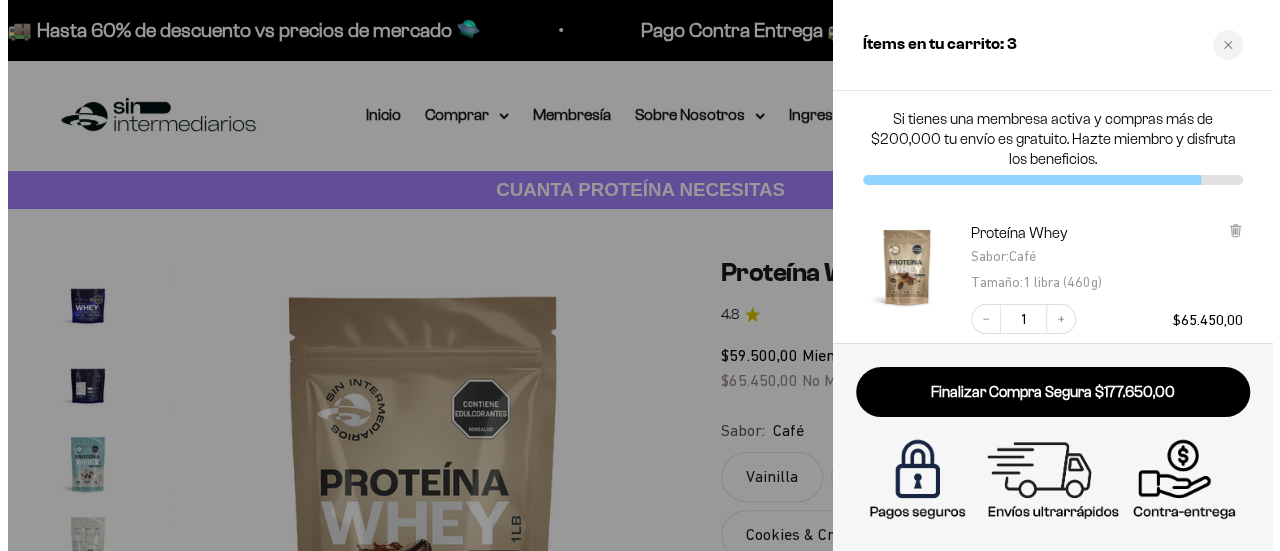 scroll, scrollTop: 0, scrollLeft: 7872, axis: horizontal 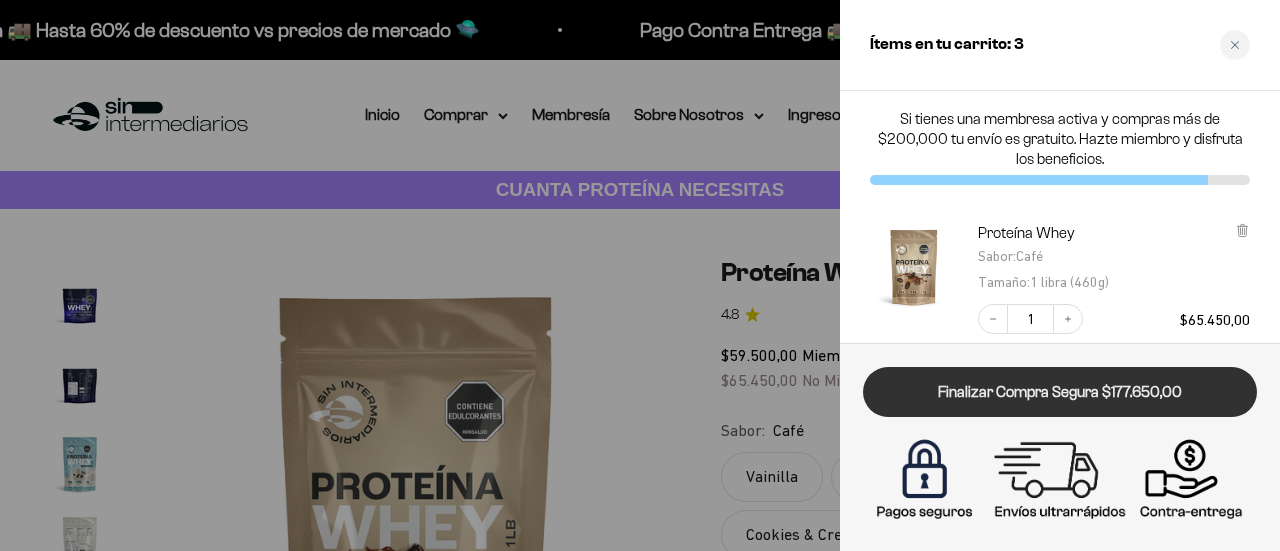 click on "Finalizar Compra Segura $177.650,00" at bounding box center (1060, 392) 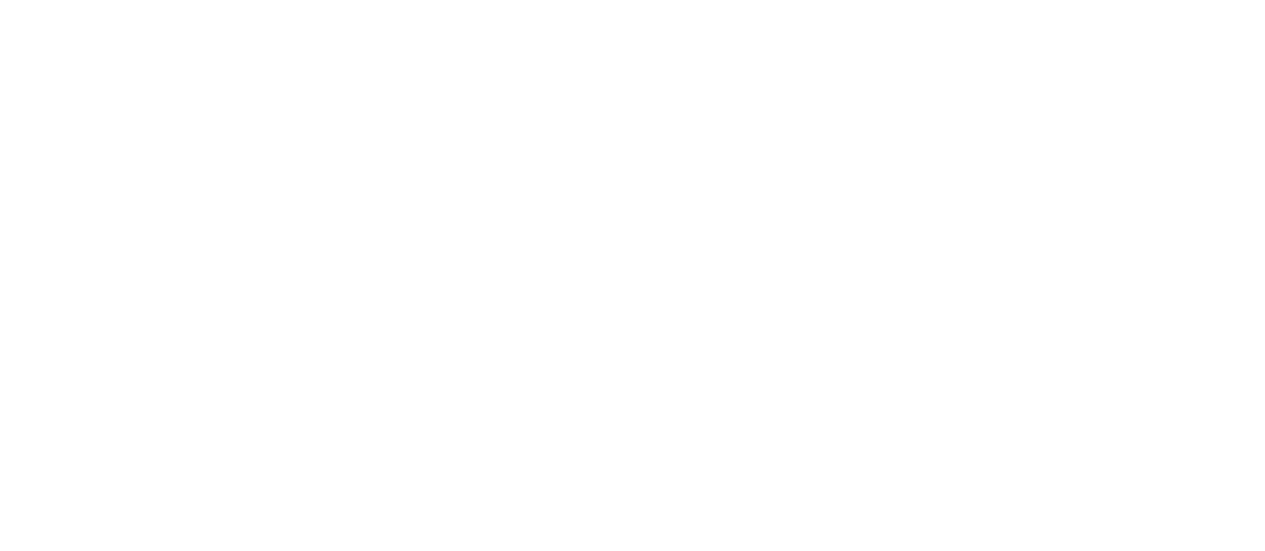 scroll, scrollTop: 0, scrollLeft: 0, axis: both 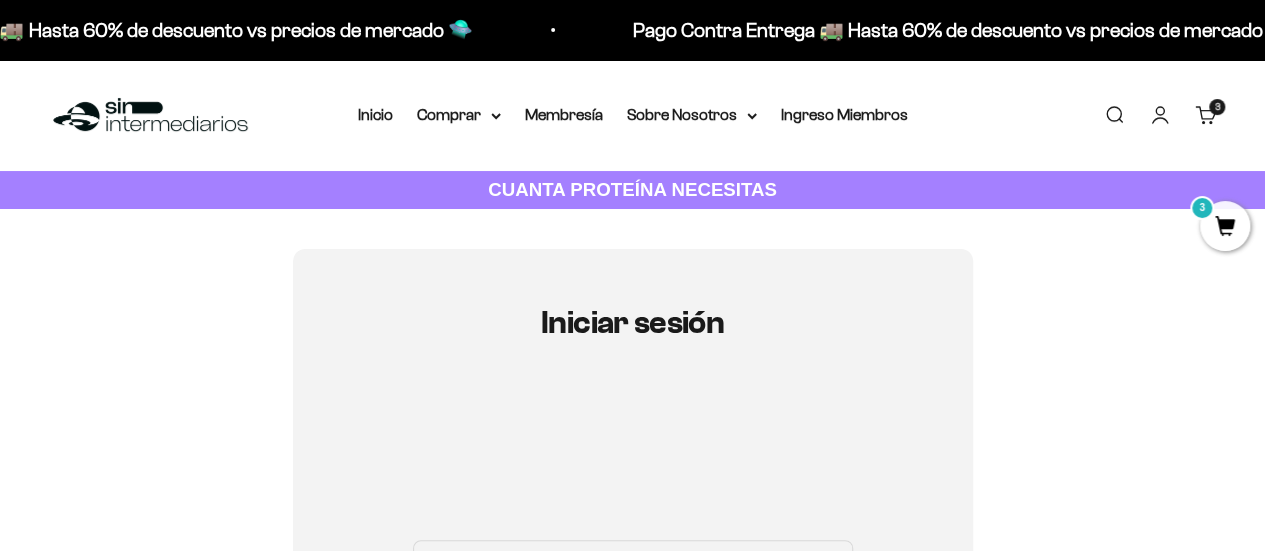 type on "[EMAIL]" 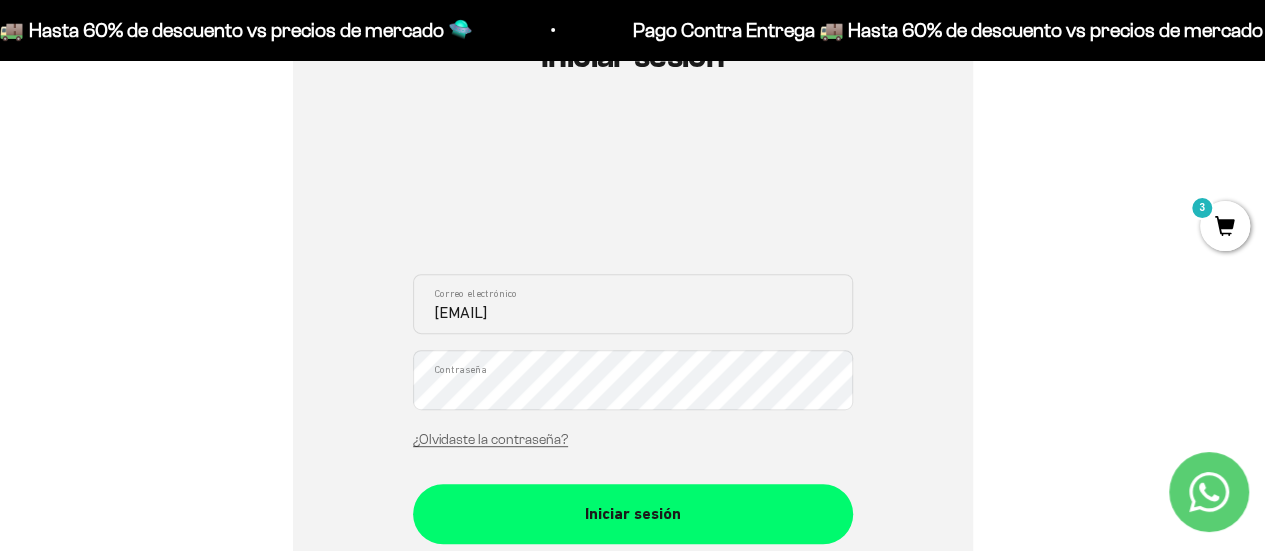 scroll, scrollTop: 240, scrollLeft: 0, axis: vertical 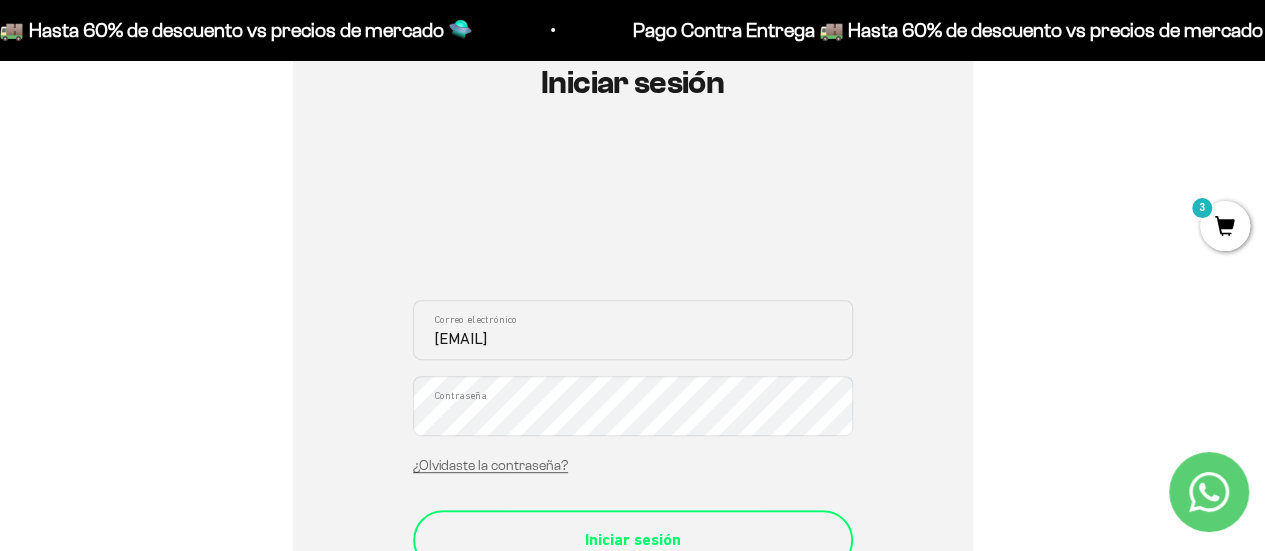 click on "Iniciar sesión" at bounding box center [633, 540] 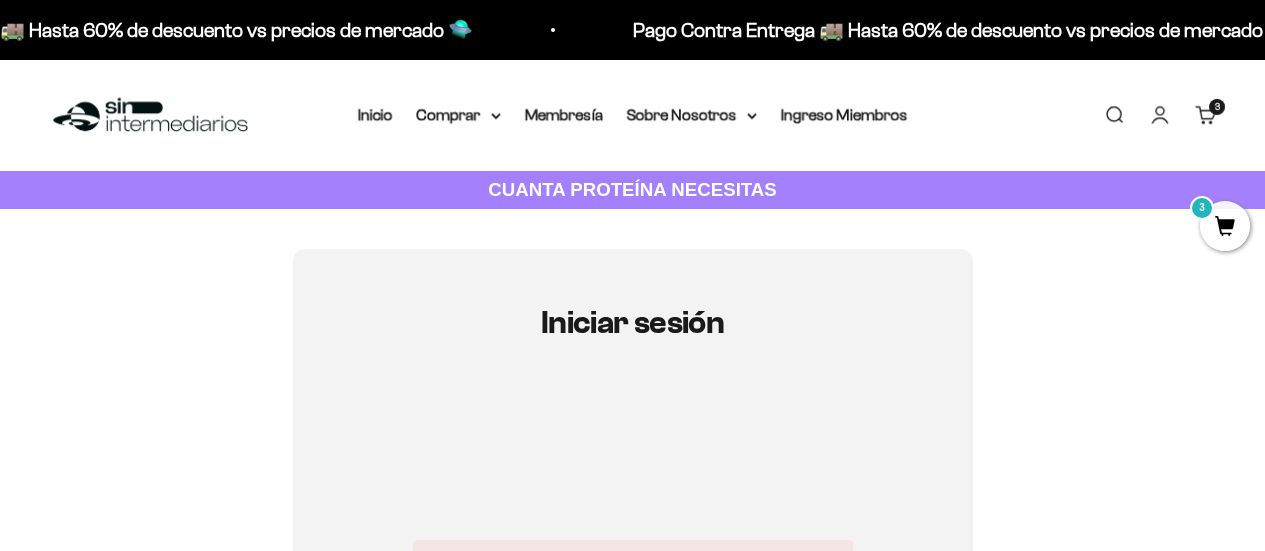 scroll, scrollTop: 0, scrollLeft: 0, axis: both 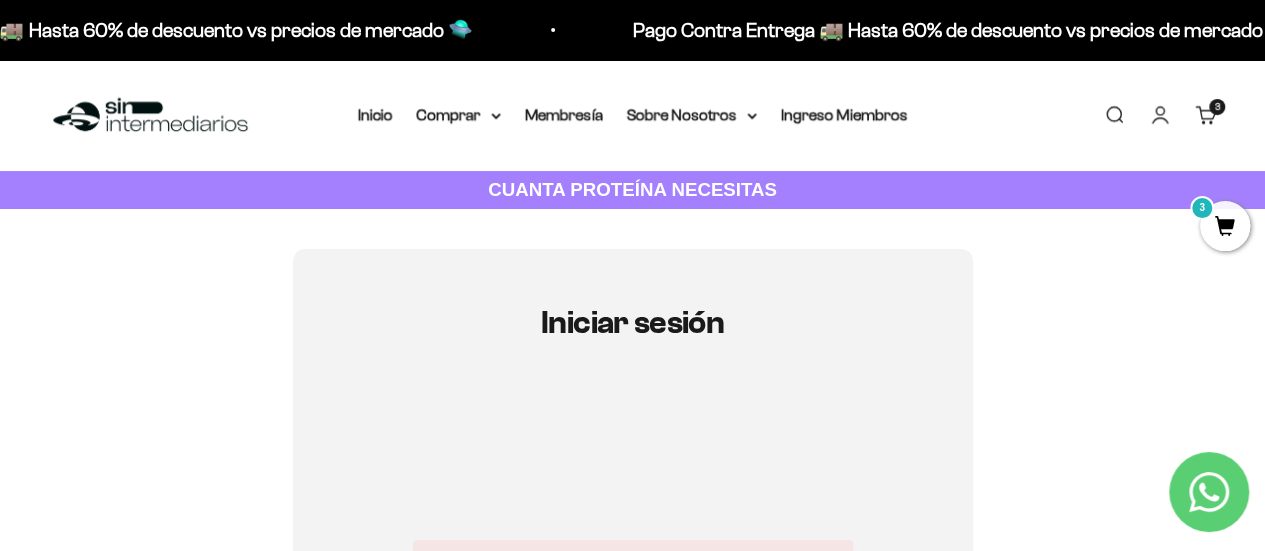 type on "mariacamilacastahe@[EMAIL]" 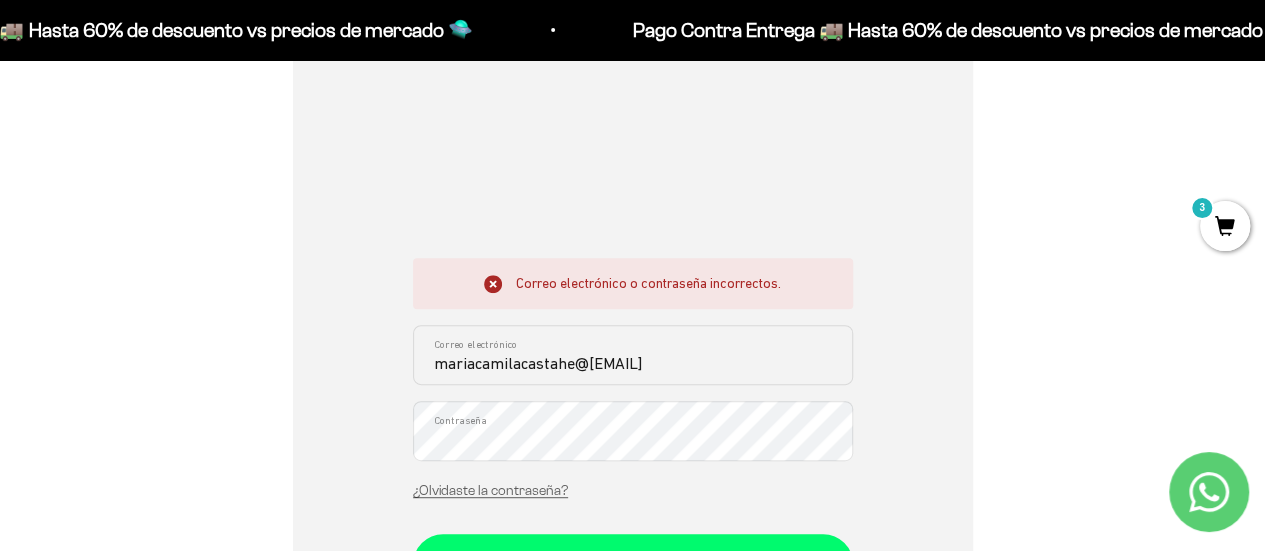 scroll, scrollTop: 280, scrollLeft: 0, axis: vertical 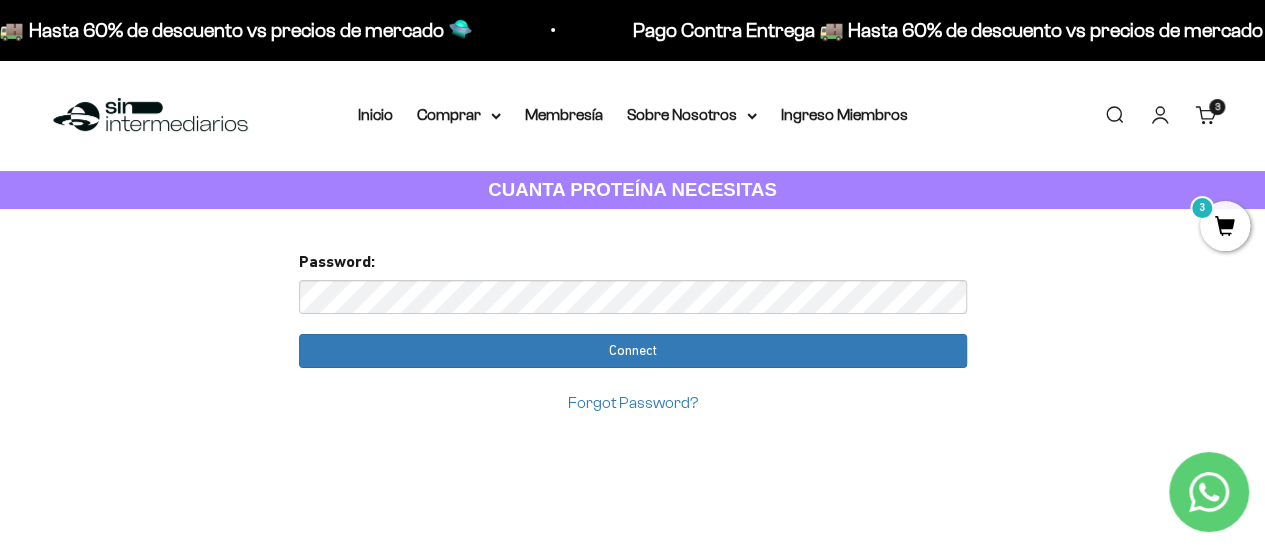 click on "Connect" at bounding box center (633, 351) 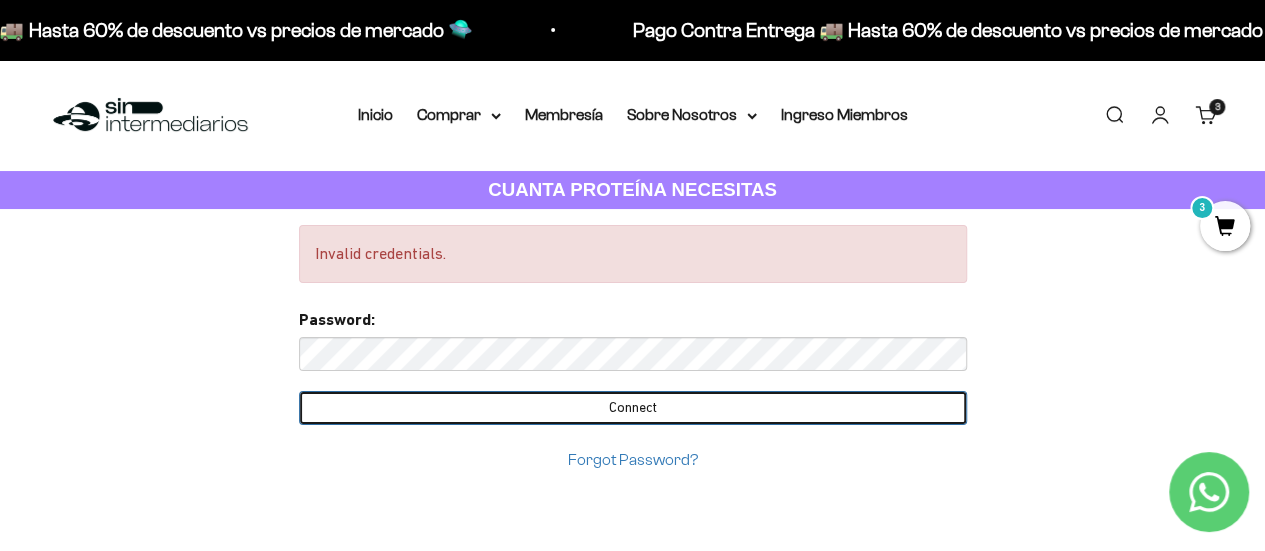 click on "Connect" at bounding box center (633, 408) 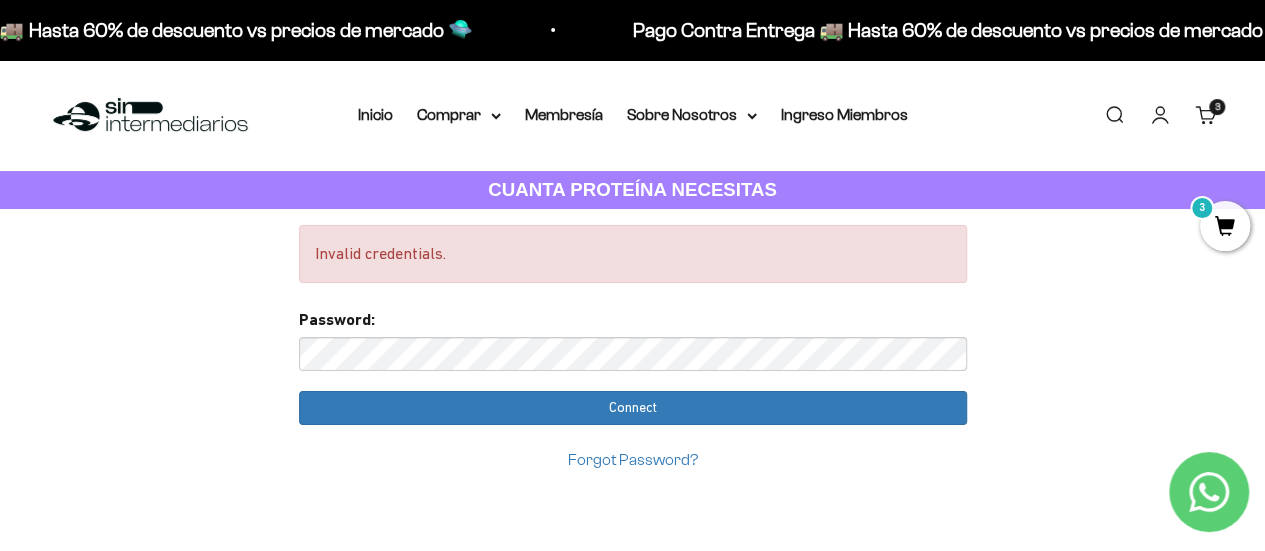 click on "Password:" at bounding box center (633, 339) 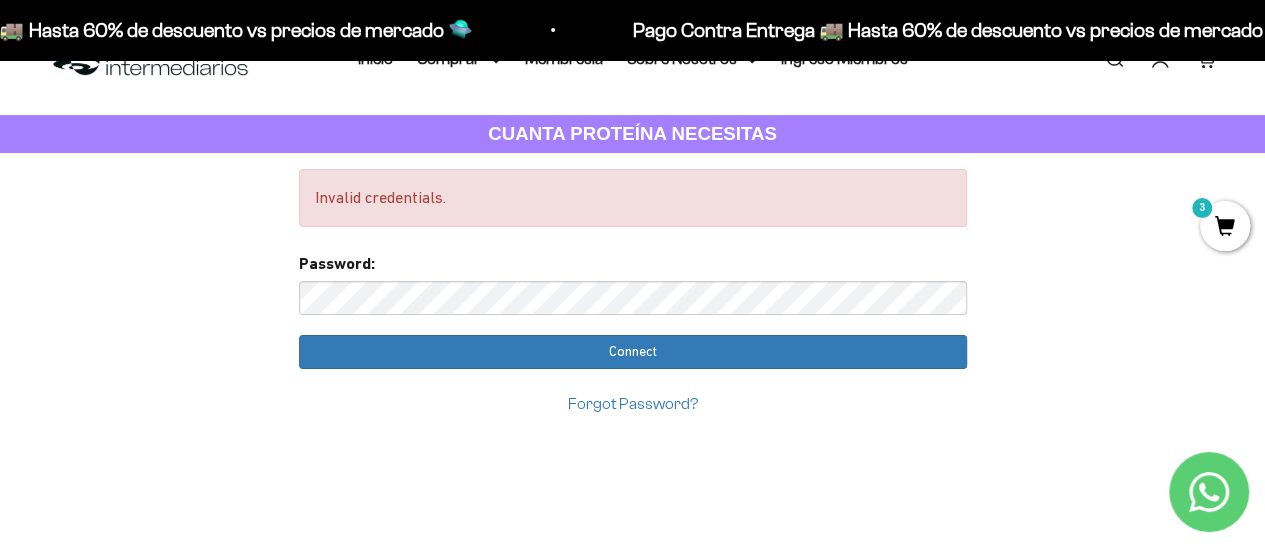 scroll, scrollTop: 0, scrollLeft: 0, axis: both 